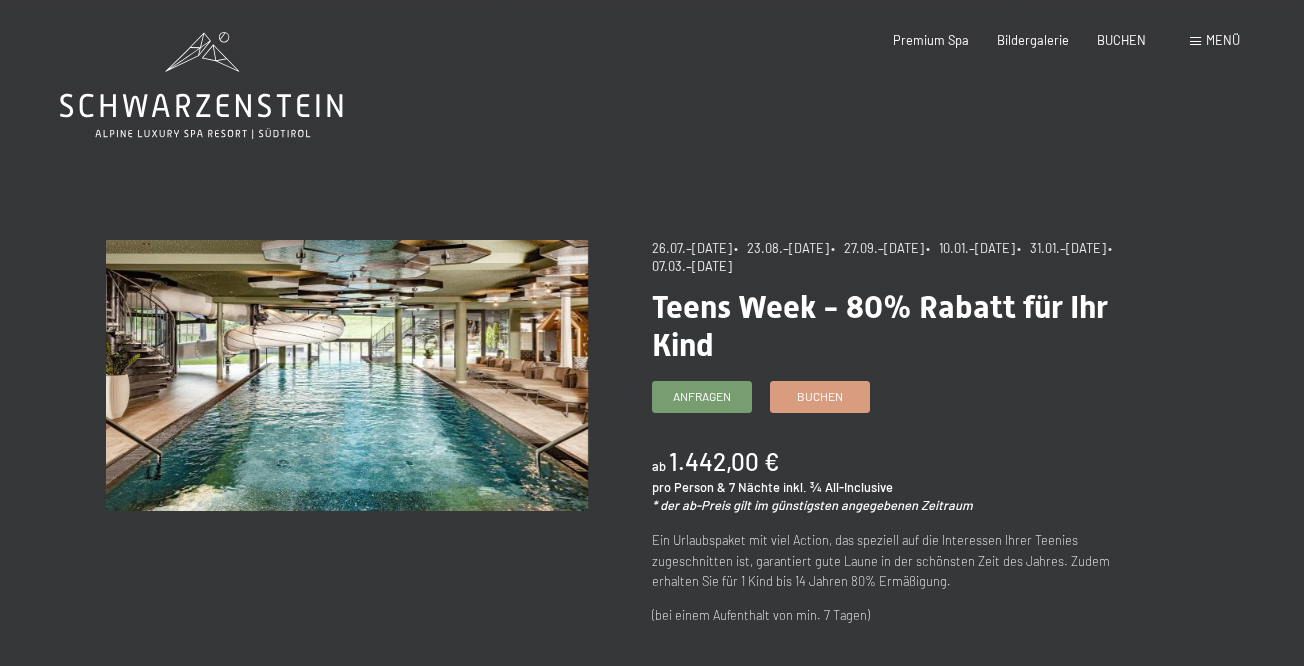 scroll, scrollTop: 0, scrollLeft: 0, axis: both 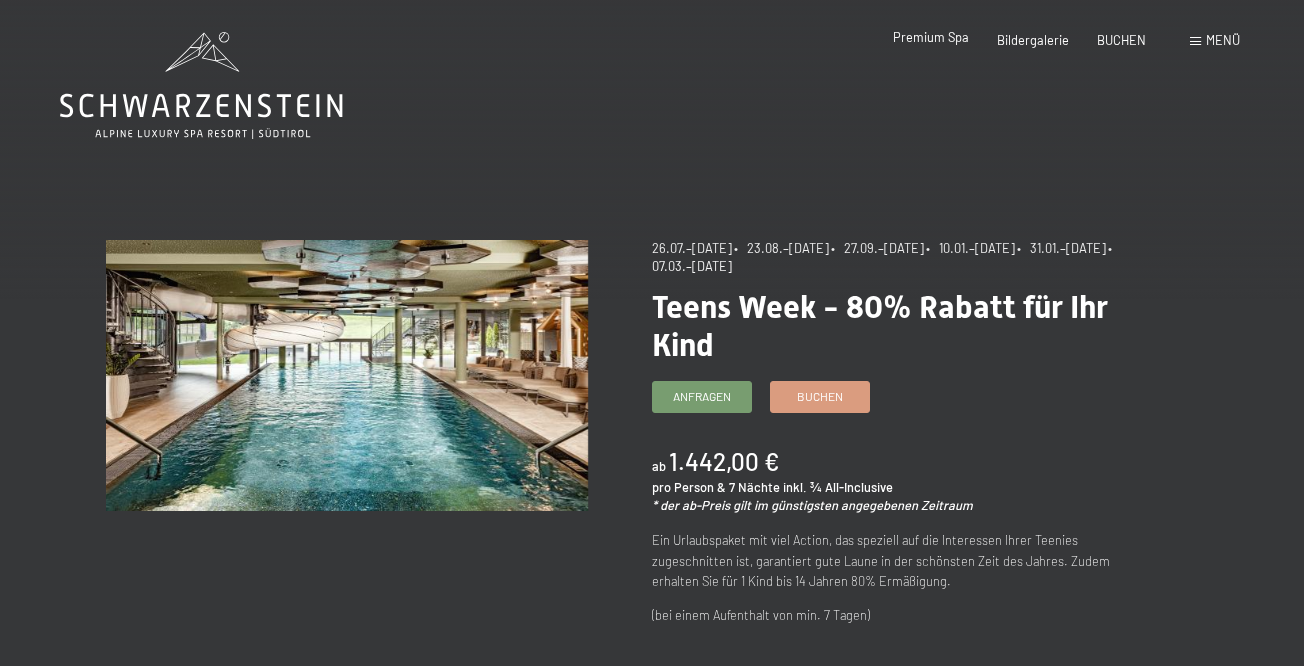 click on "Premium Spa" at bounding box center [931, 37] 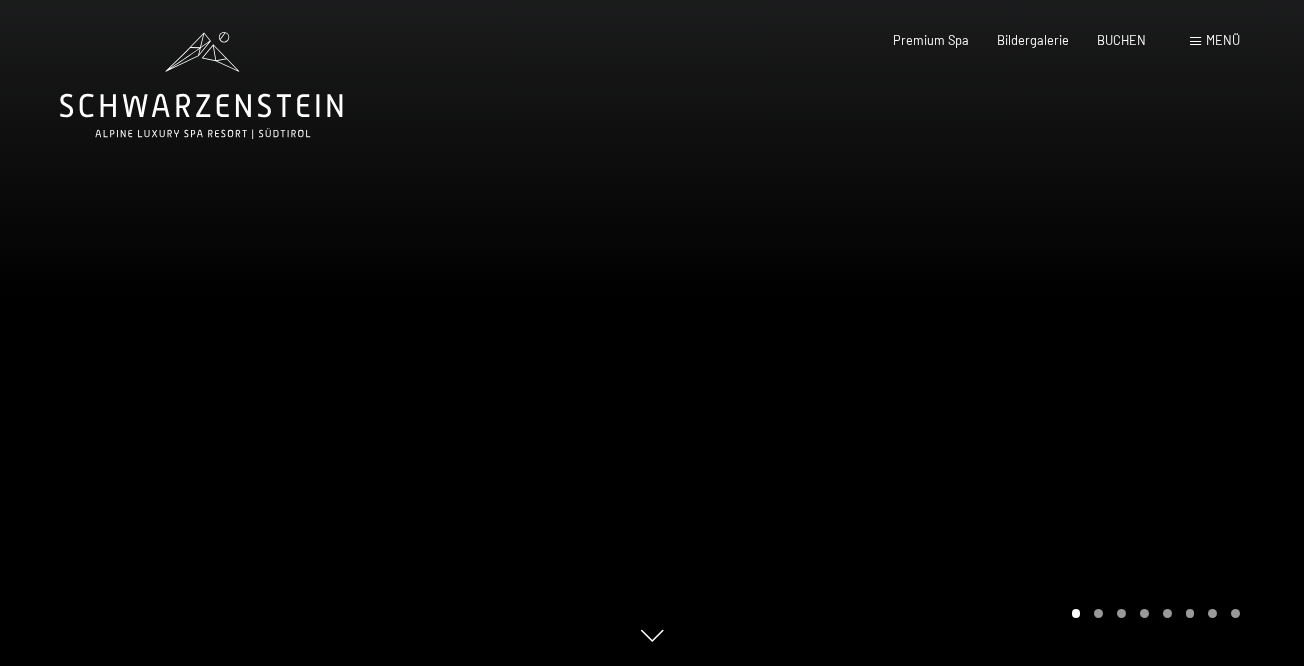 scroll, scrollTop: 0, scrollLeft: 0, axis: both 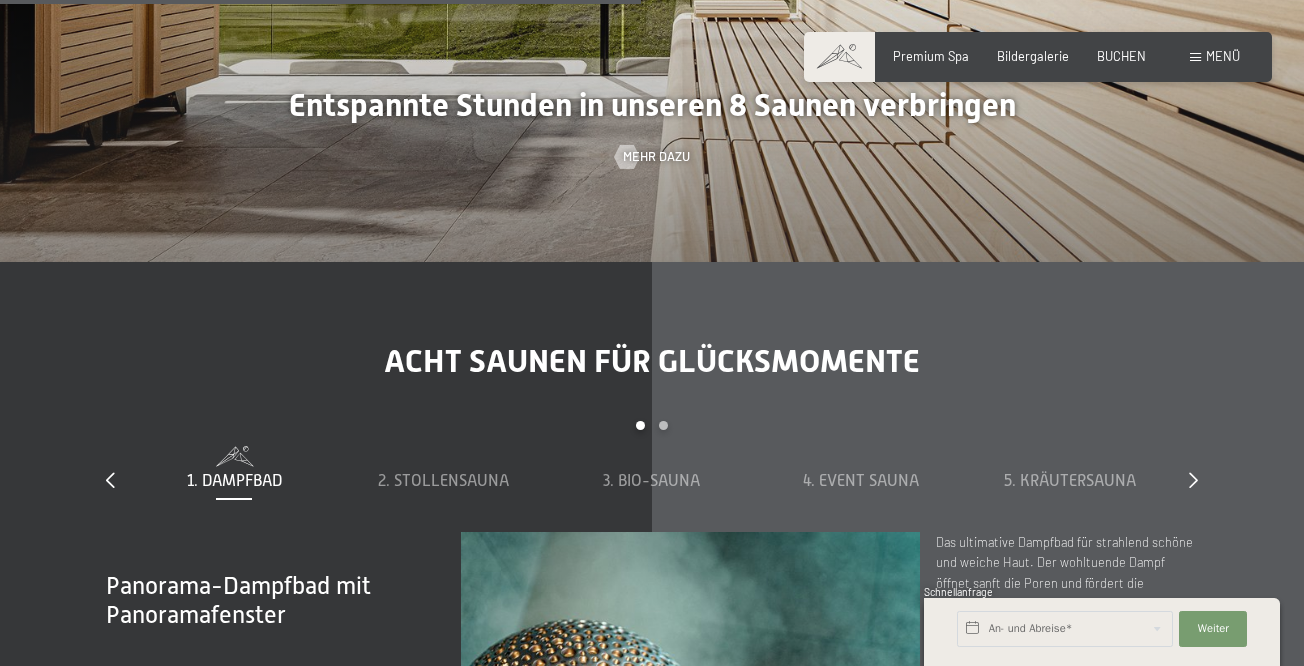click at bounding box center (1195, 57) 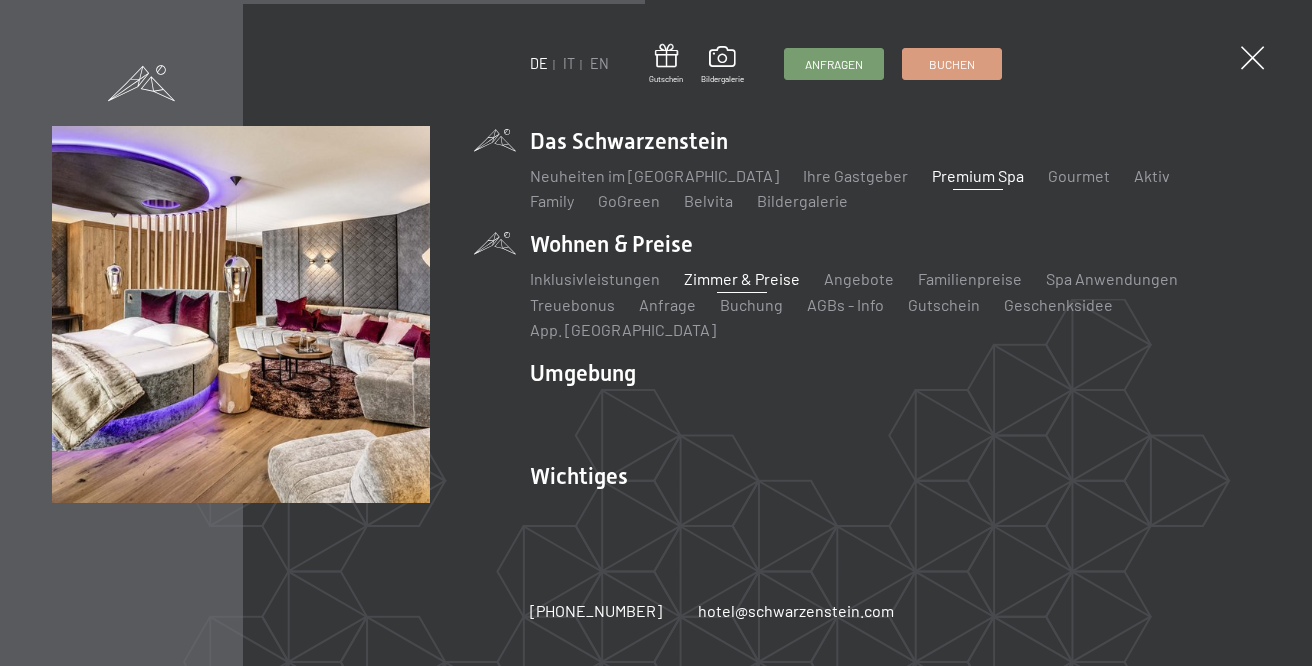 click on "Zimmer & Preise" at bounding box center [742, 278] 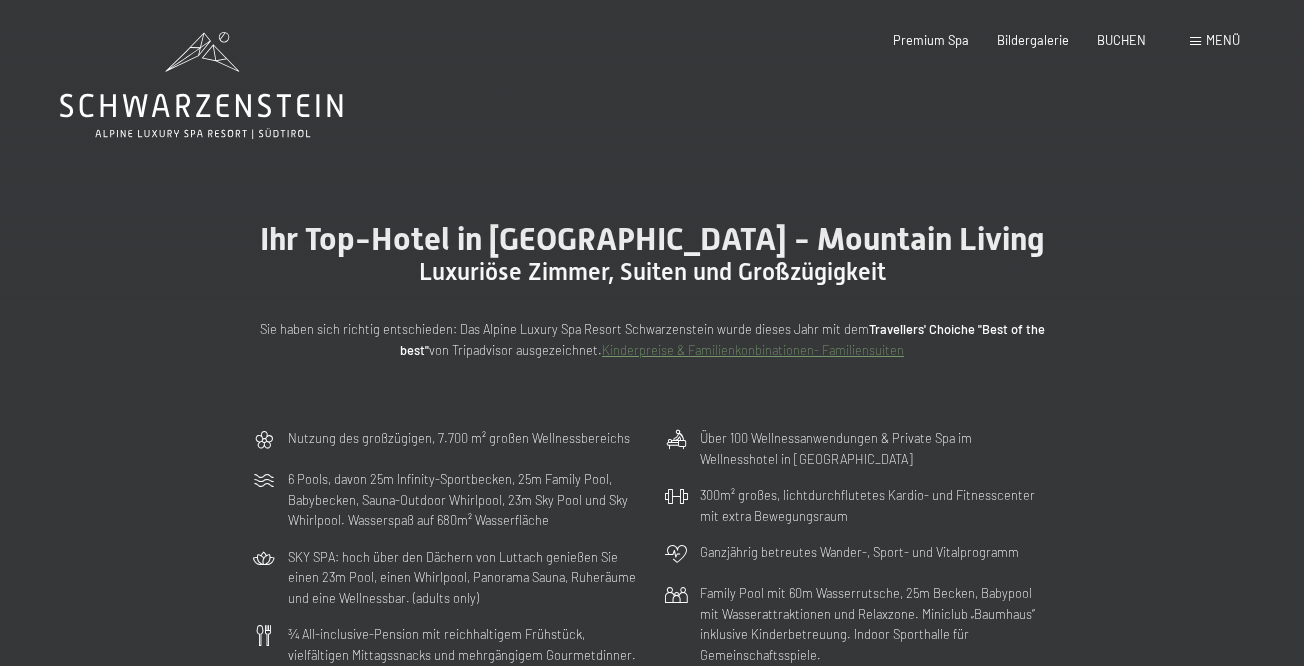 scroll, scrollTop: 0, scrollLeft: 0, axis: both 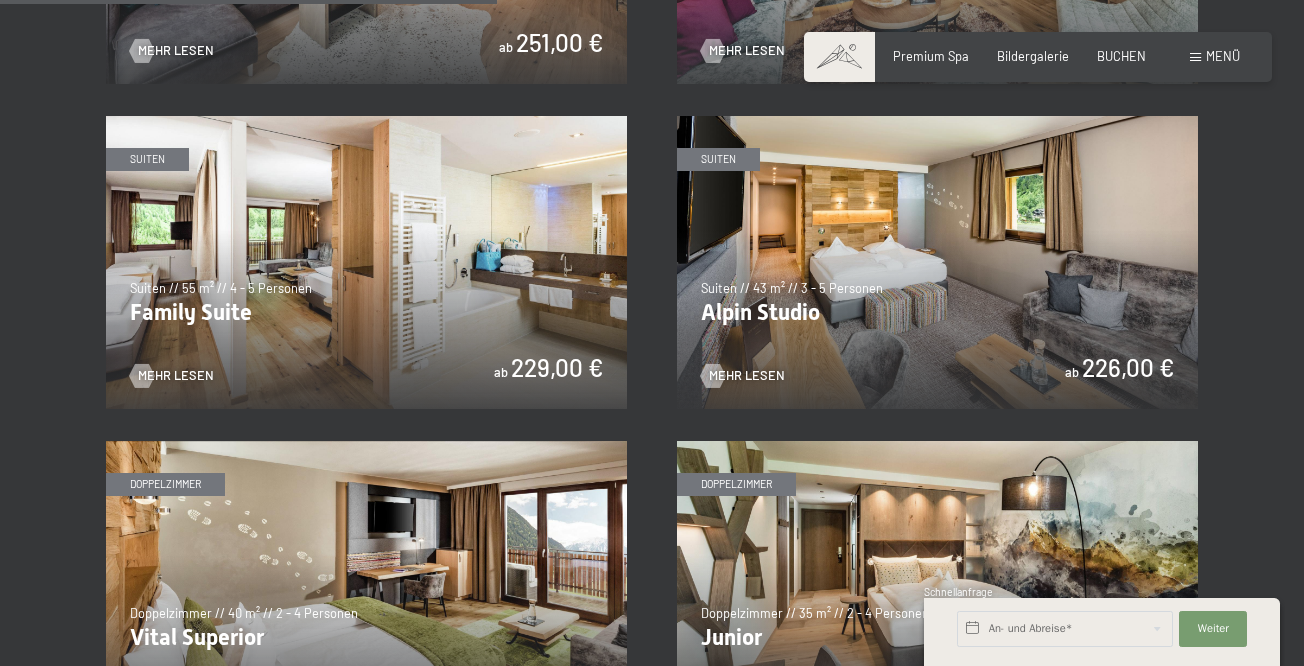 click at bounding box center [366, 262] 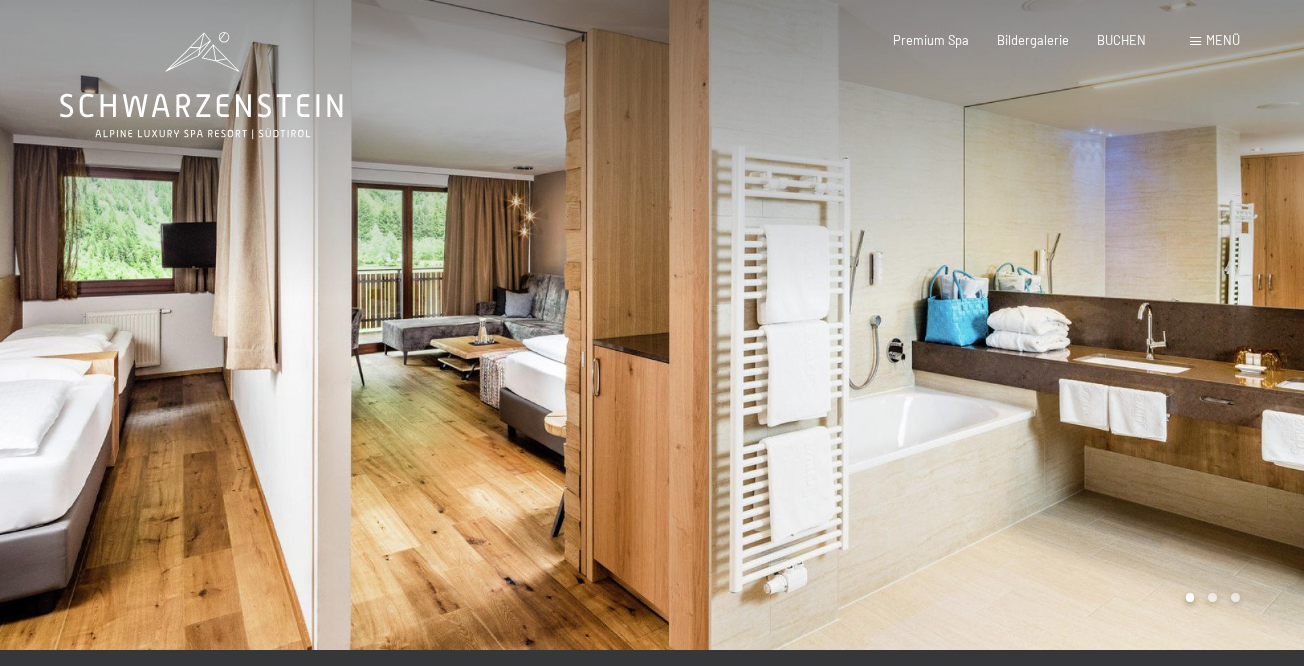 scroll, scrollTop: 0, scrollLeft: 0, axis: both 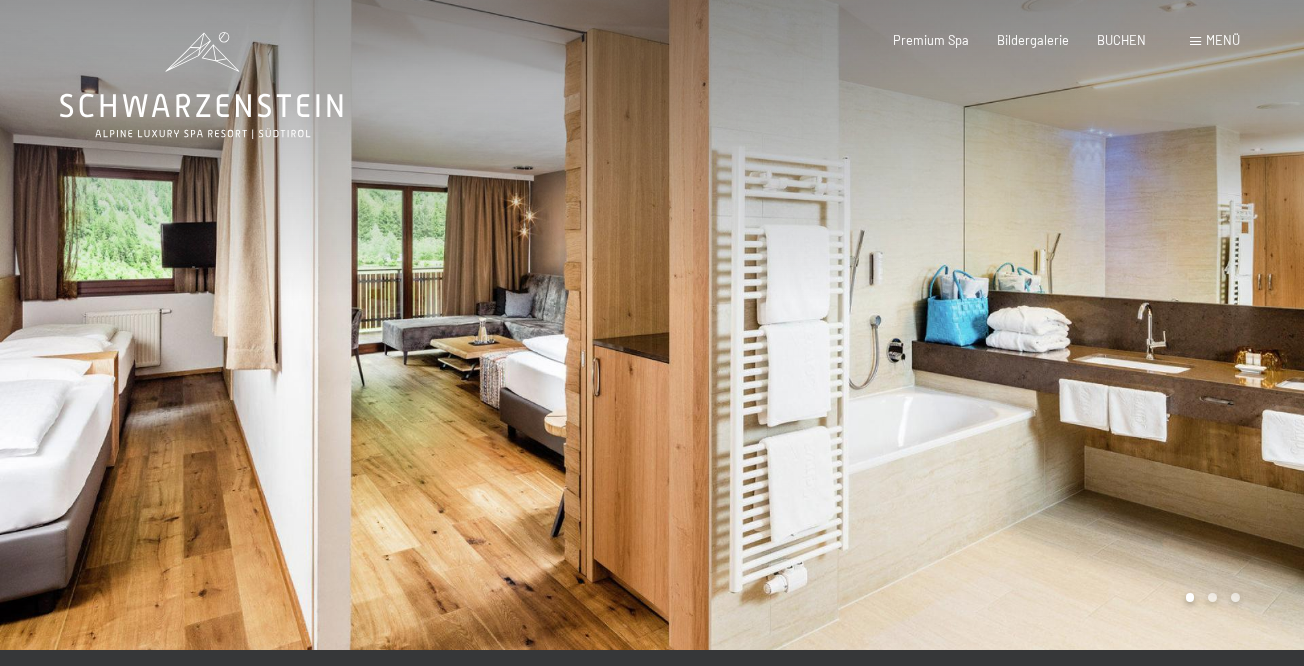 drag, startPoint x: 528, startPoint y: 346, endPoint x: 701, endPoint y: 343, distance: 173.02602 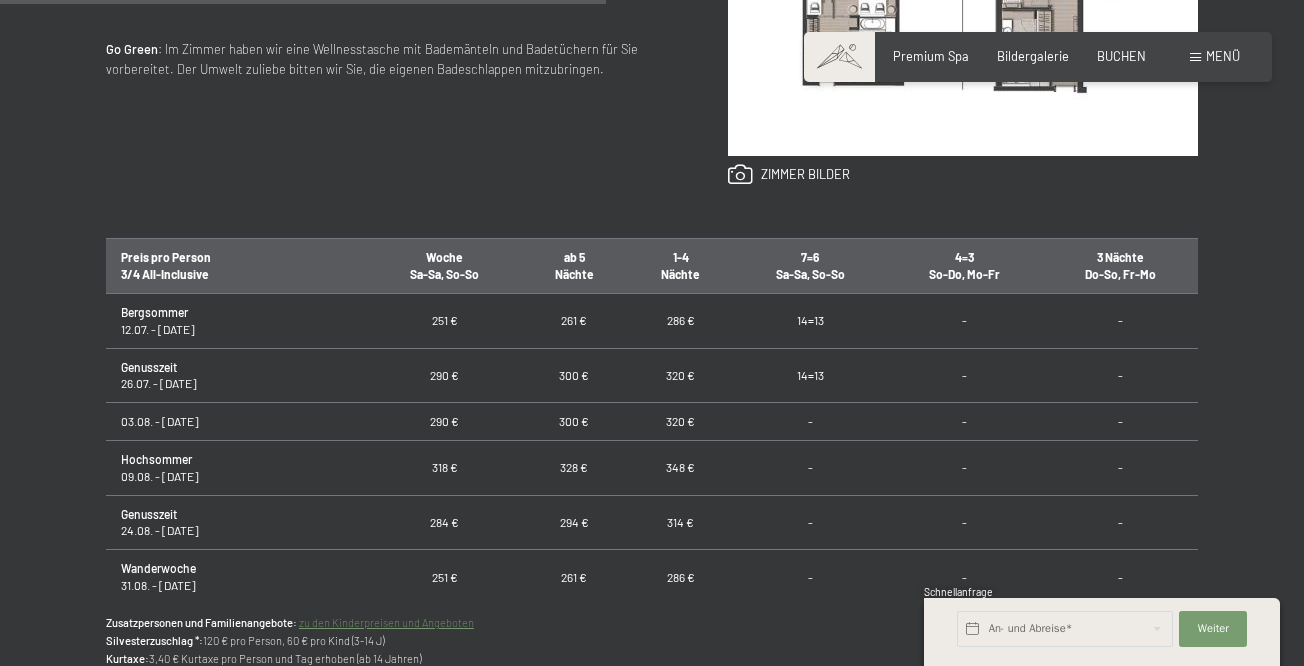 scroll, scrollTop: 1060, scrollLeft: 0, axis: vertical 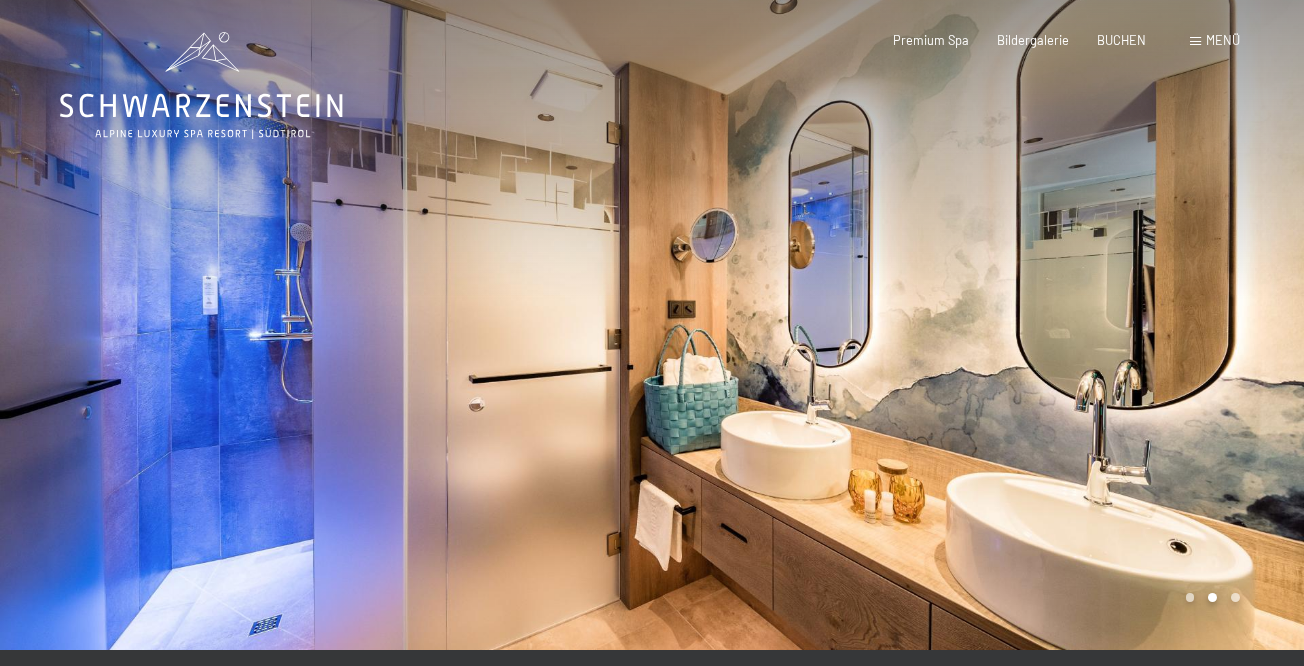 click at bounding box center (1195, 41) 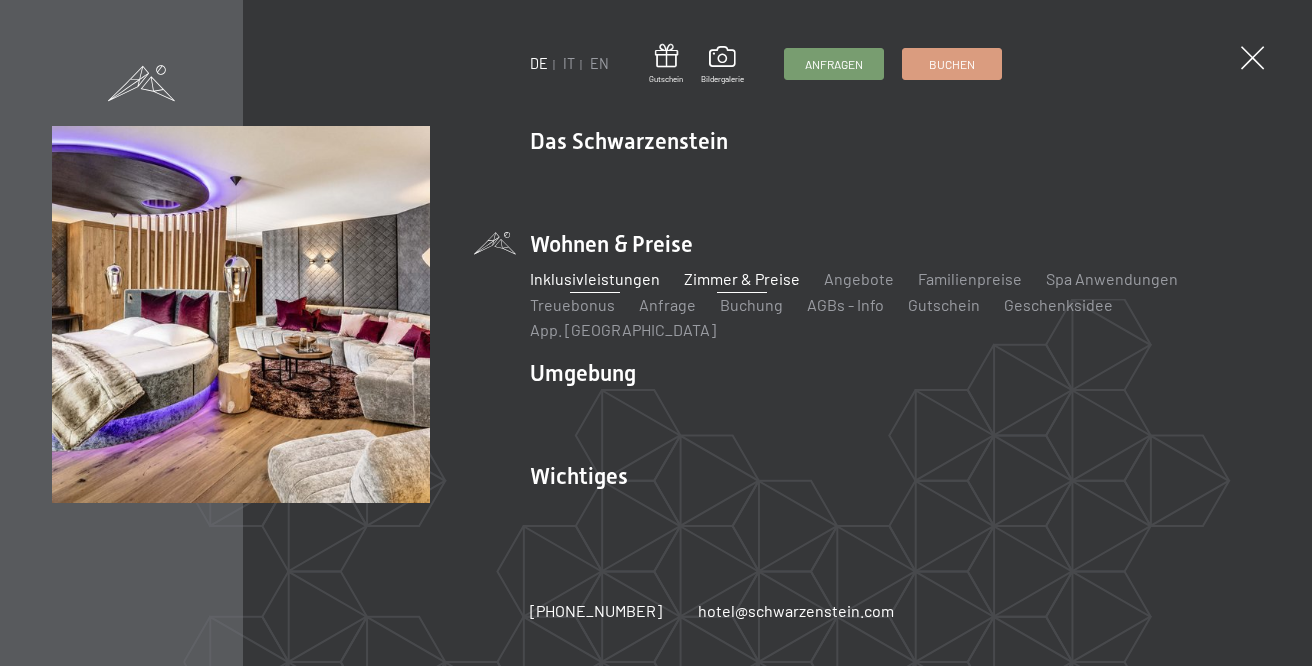 click on "Inklusivleistungen" at bounding box center (595, 278) 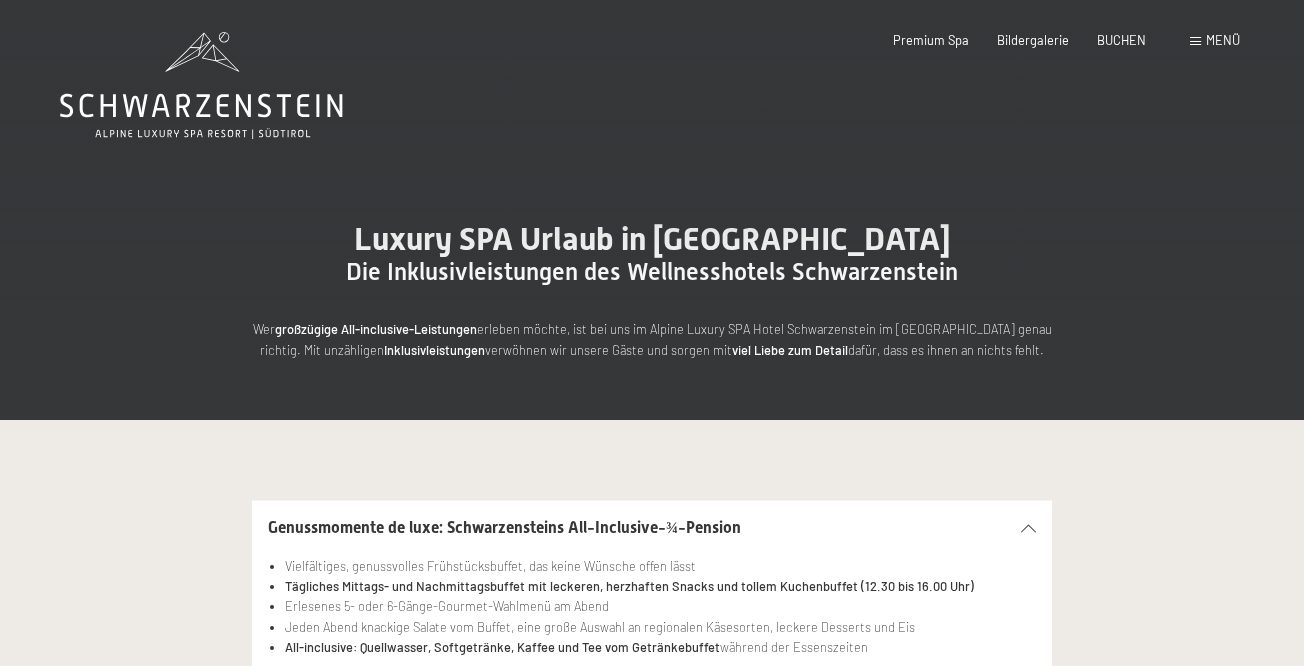 scroll, scrollTop: 0, scrollLeft: 0, axis: both 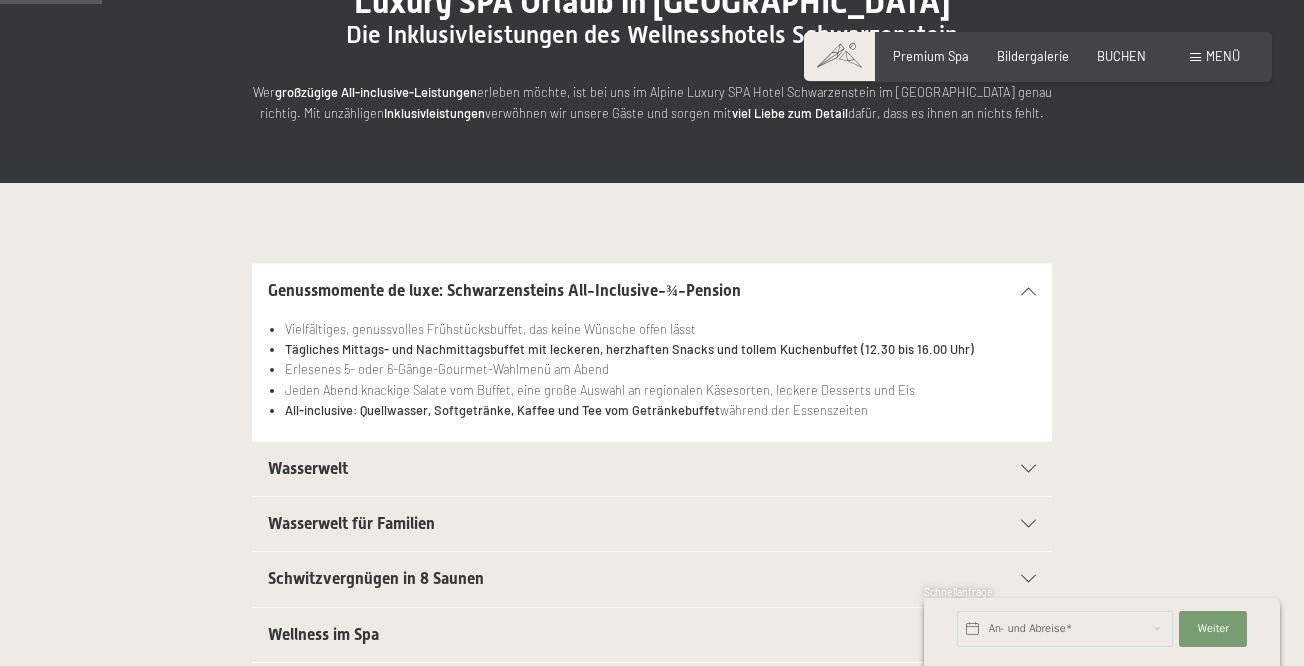 click on "Wasserwelt" at bounding box center (652, 469) 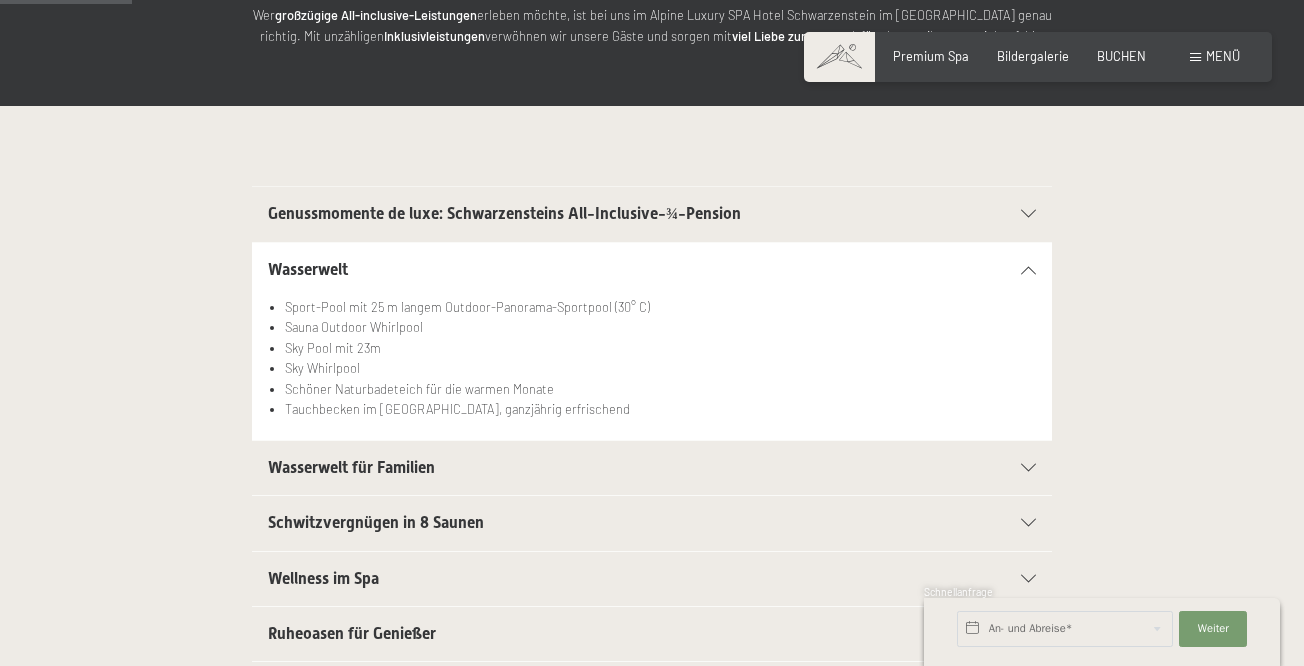 scroll, scrollTop: 334, scrollLeft: 0, axis: vertical 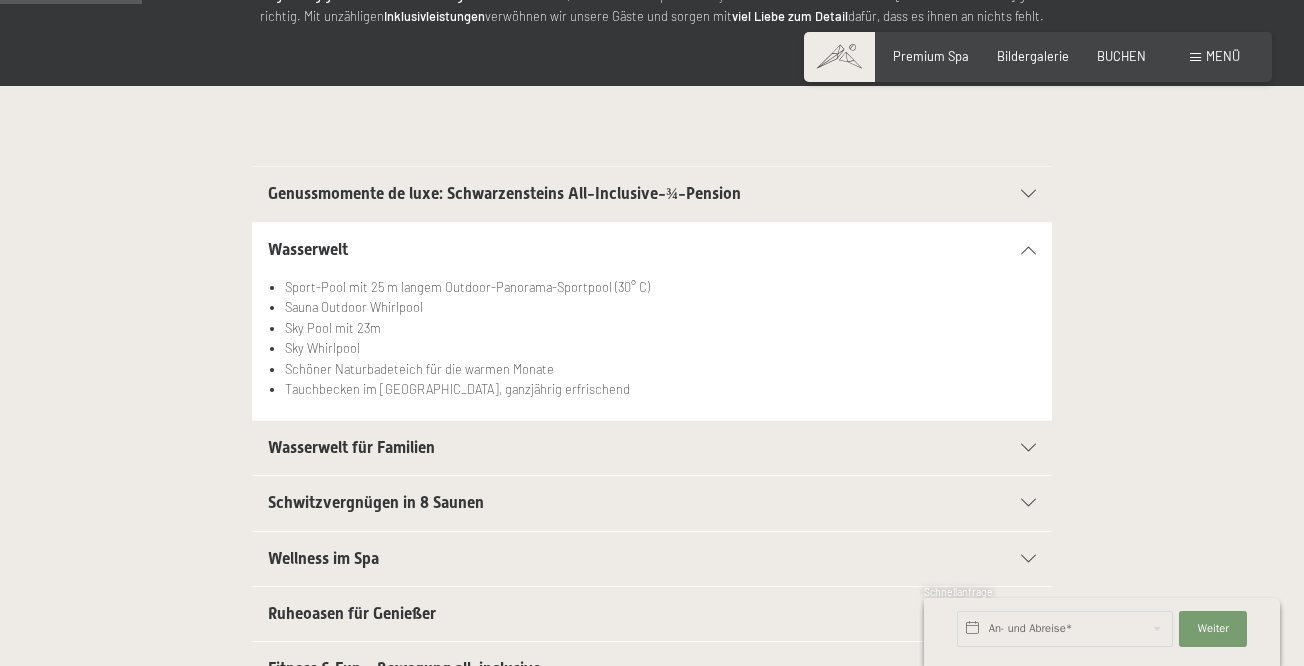 click on "Wasserwelt für Familien" at bounding box center (613, 448) 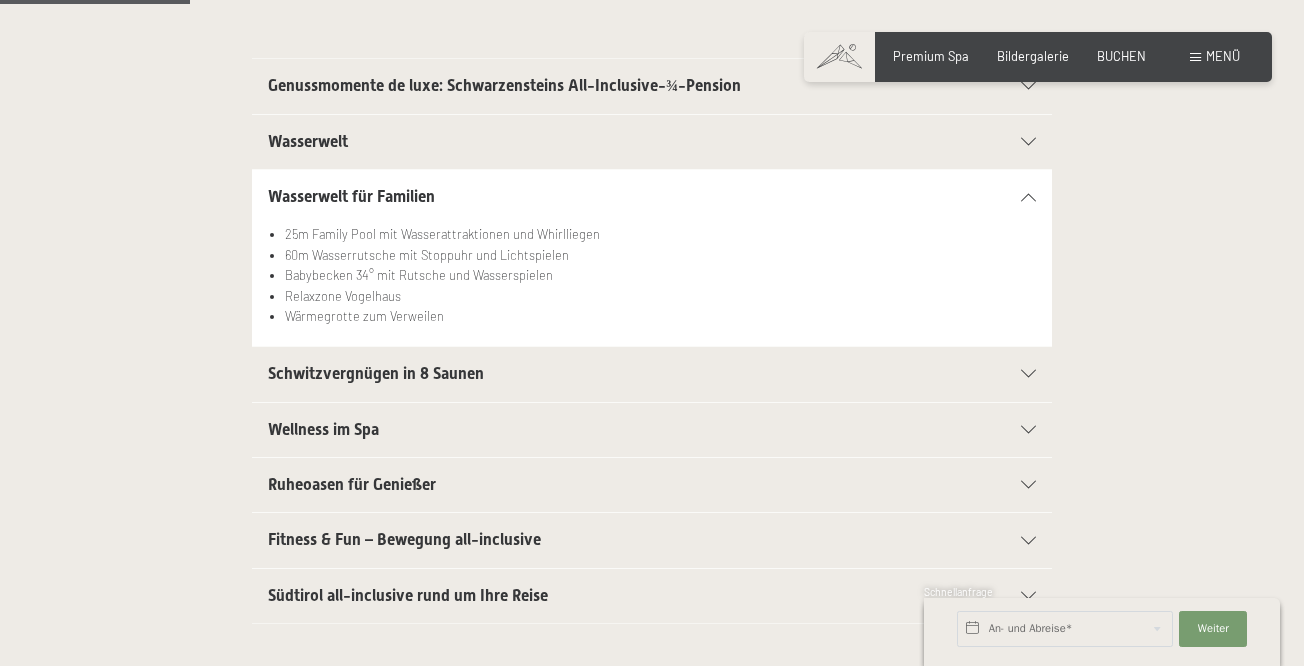 scroll, scrollTop: 444, scrollLeft: 0, axis: vertical 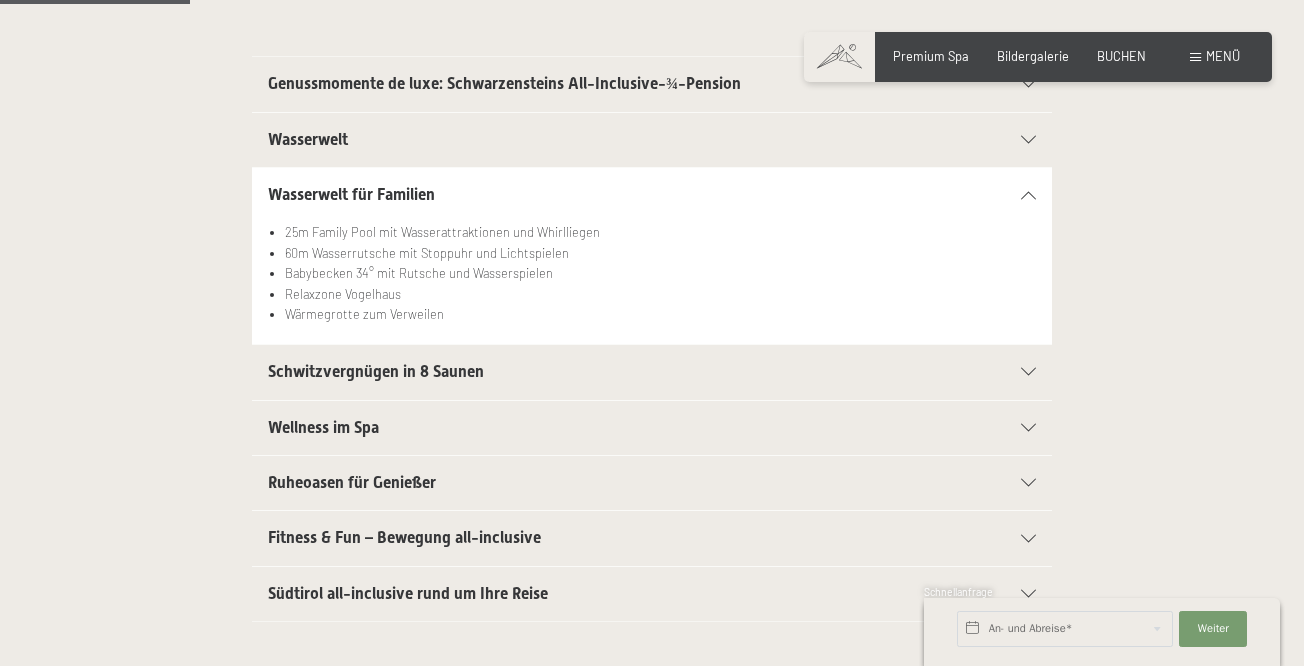 click on "Wellness im Spa" at bounding box center [613, 428] 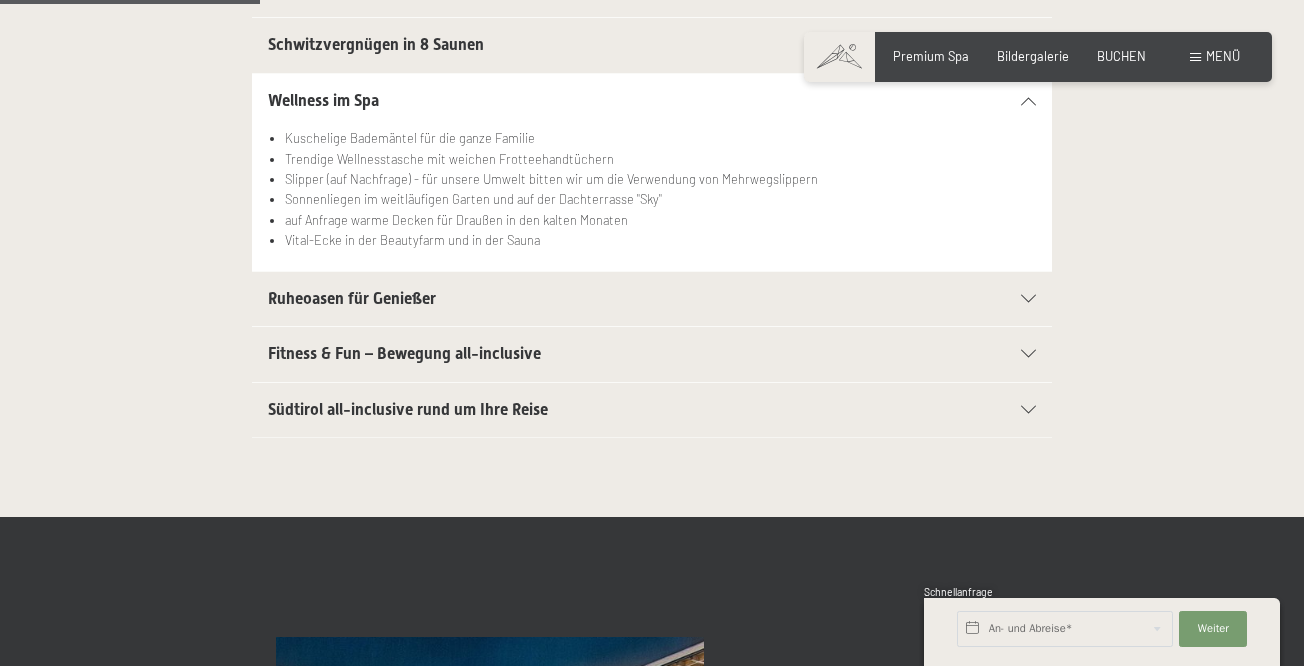 scroll, scrollTop: 669, scrollLeft: 0, axis: vertical 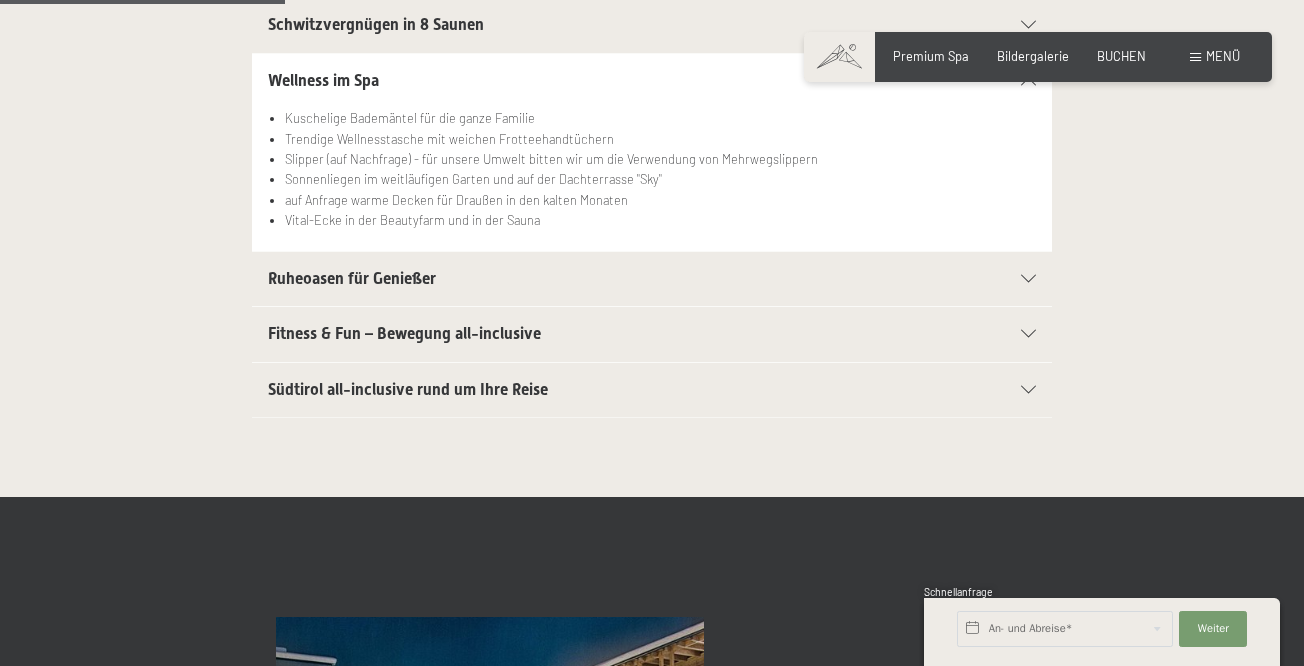 click on "Fitness & Fun – Bewegung all-inclusive" at bounding box center [613, 334] 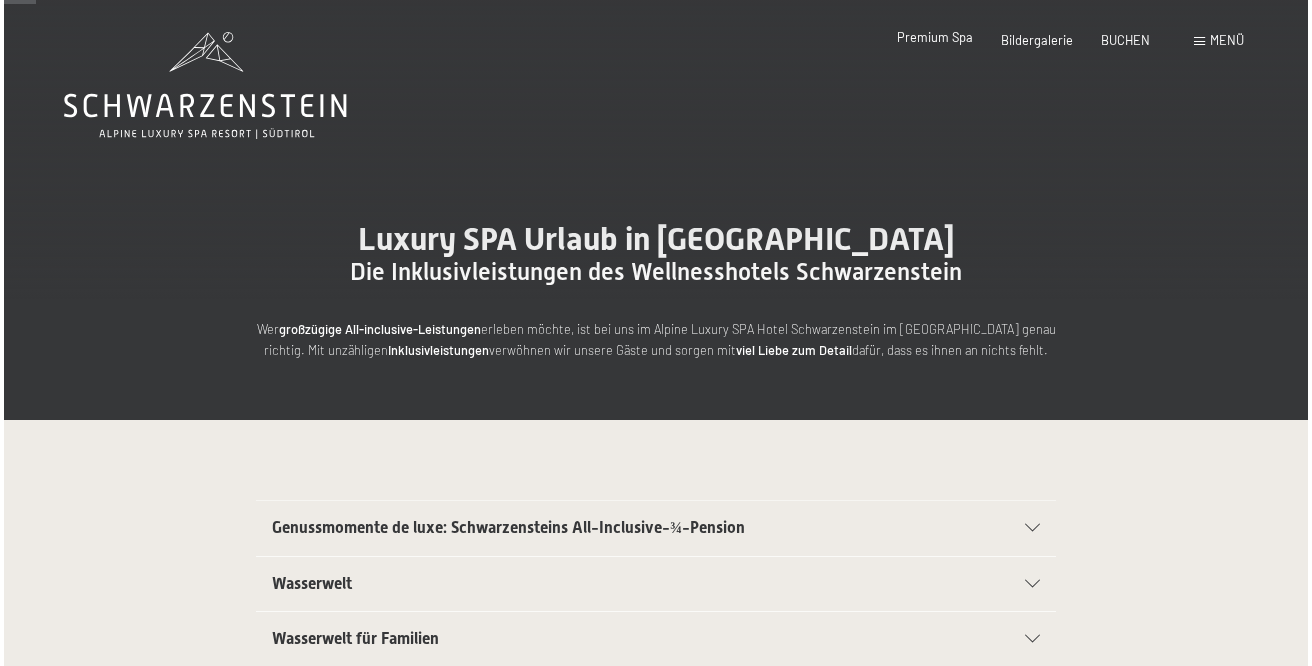 scroll, scrollTop: 0, scrollLeft: 0, axis: both 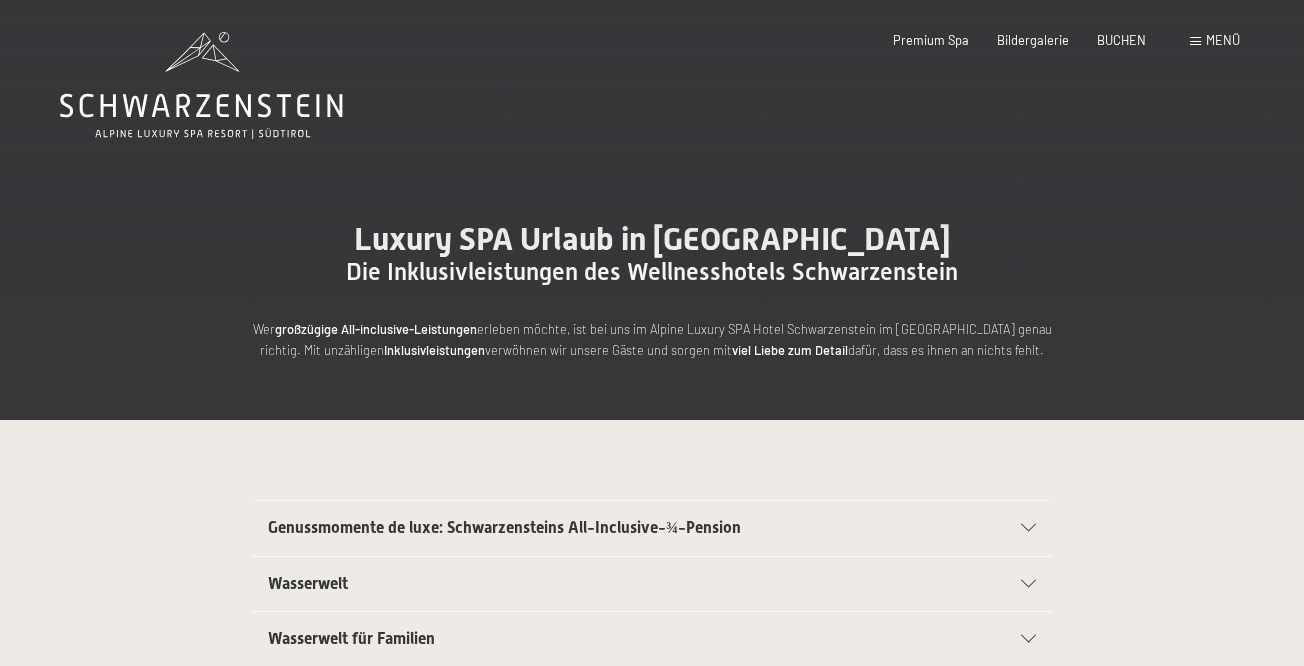 click at bounding box center (1195, 41) 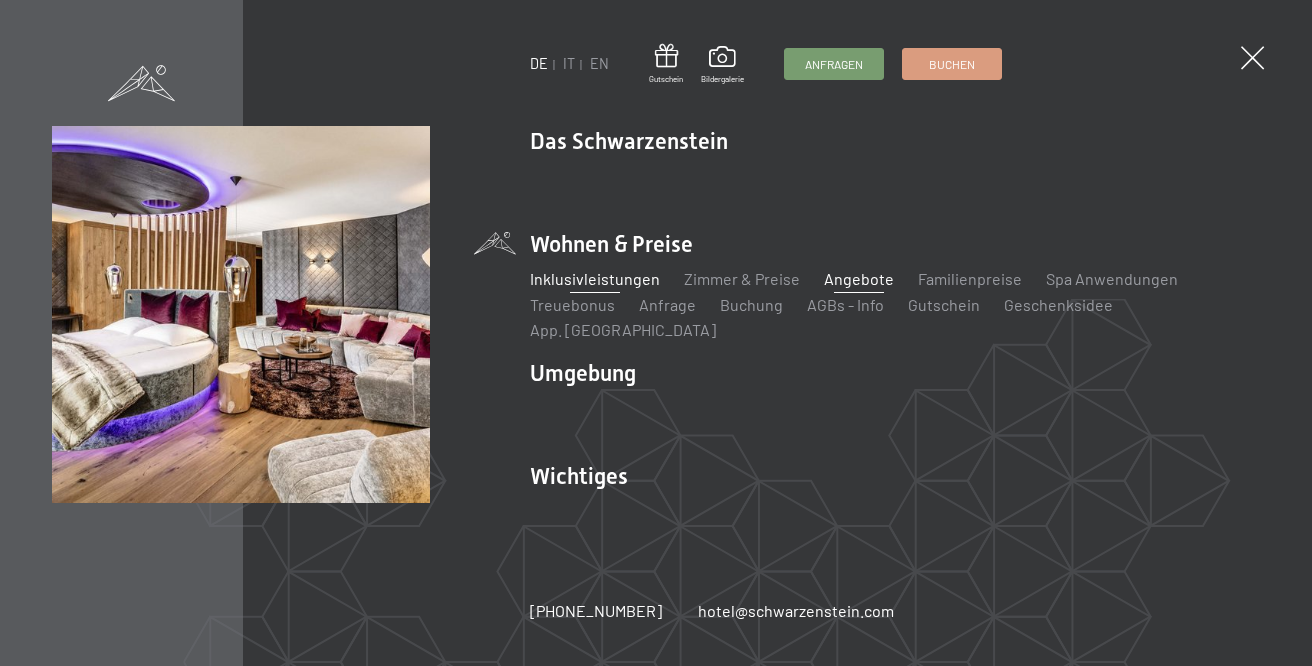 click on "Angebote" at bounding box center (859, 278) 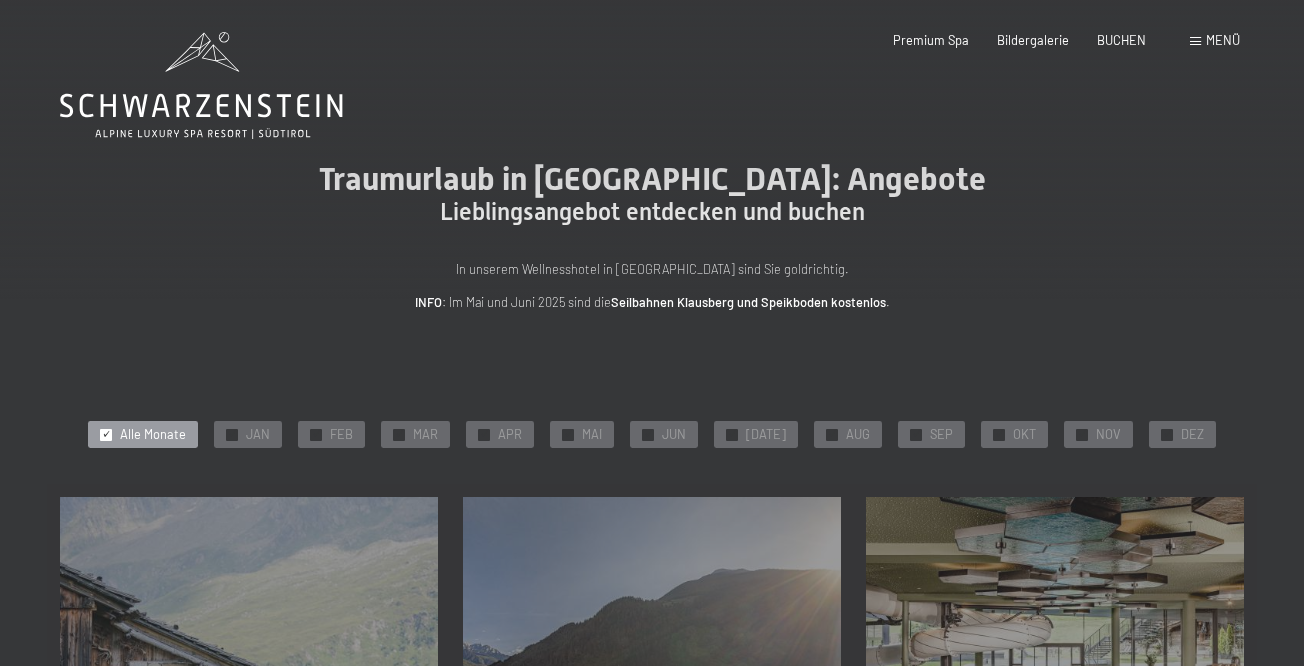 scroll, scrollTop: 0, scrollLeft: 0, axis: both 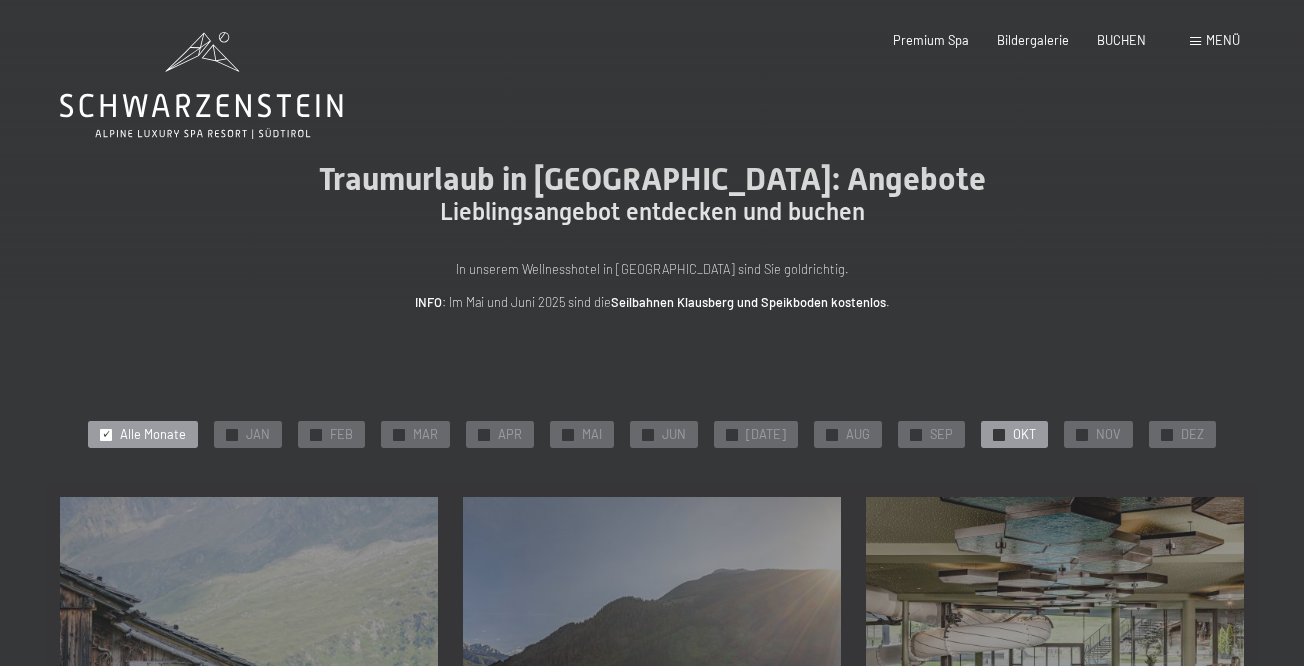 click on "✓" at bounding box center (999, 434) 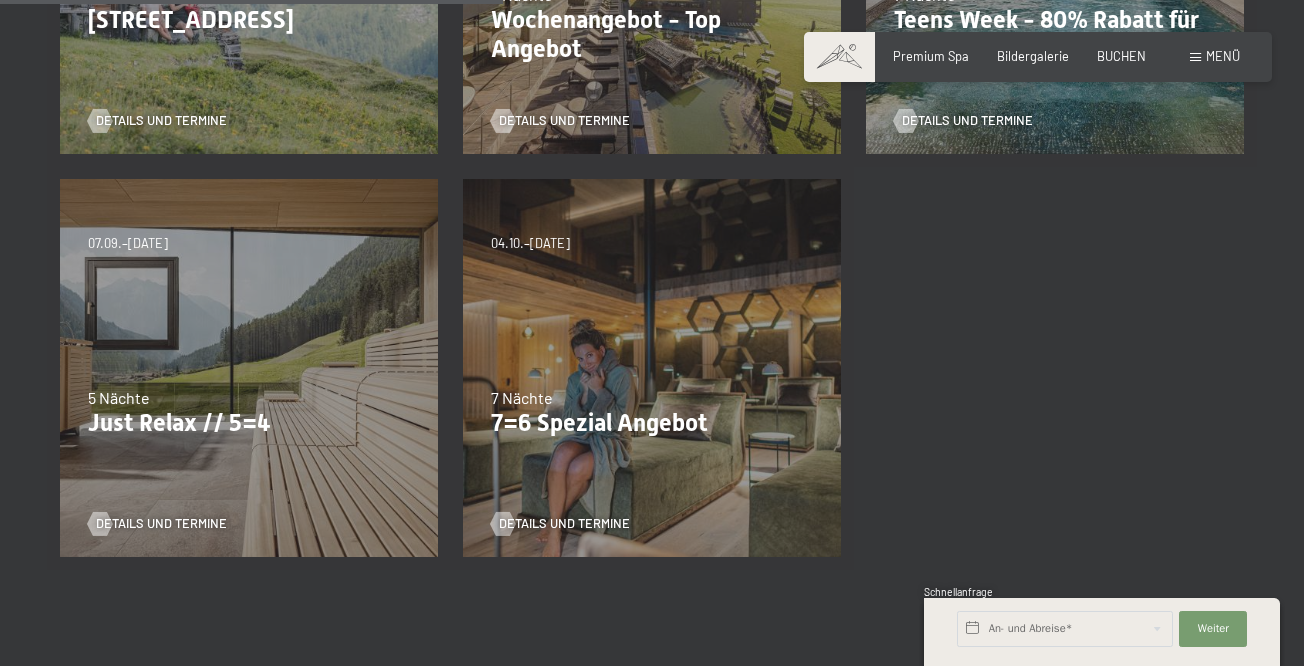scroll, scrollTop: 723, scrollLeft: 0, axis: vertical 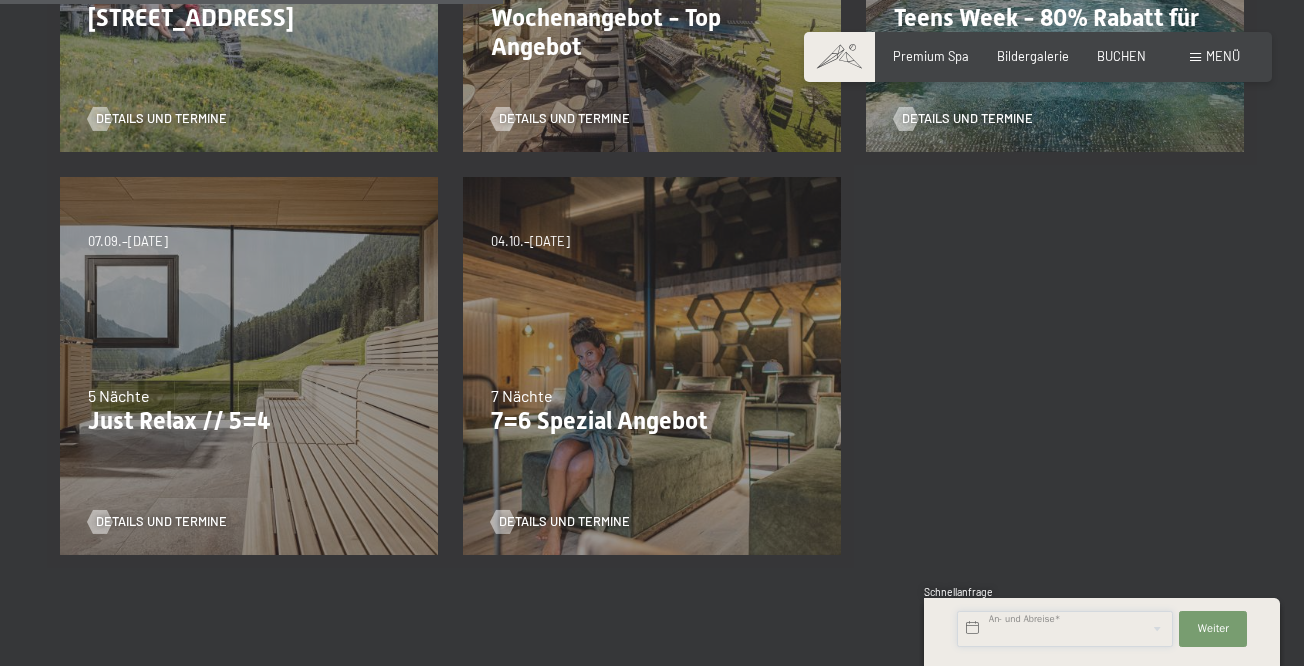 click at bounding box center [1065, 629] 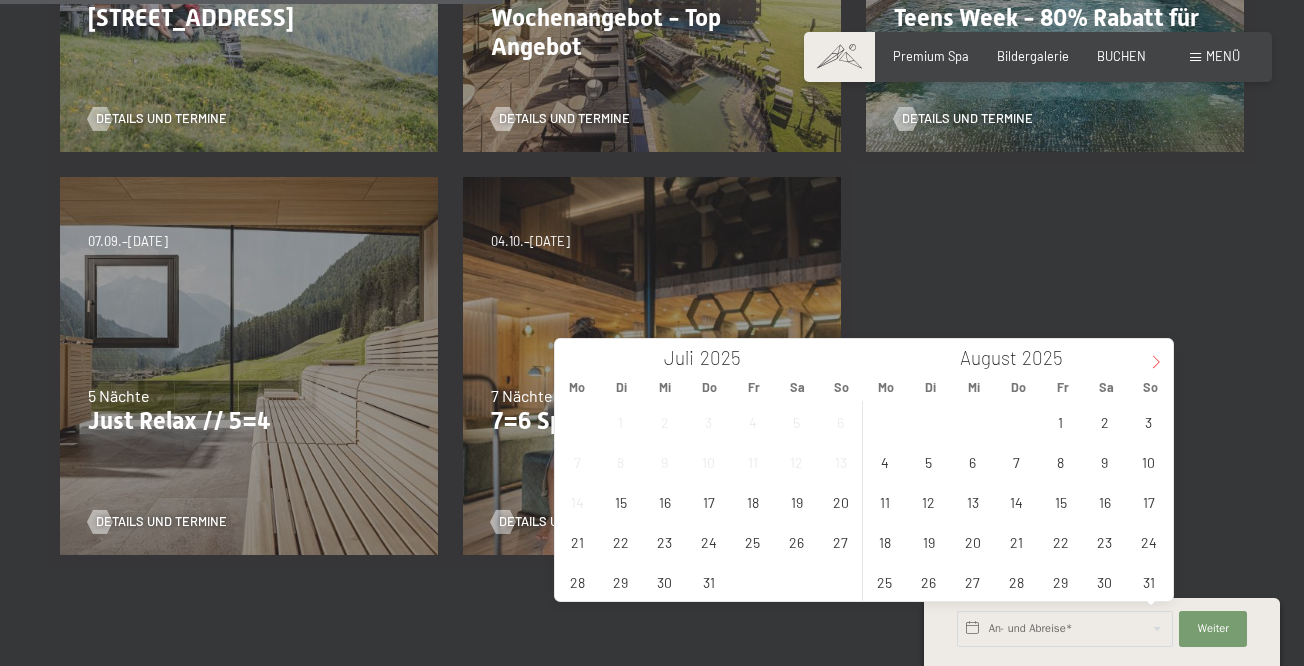 click 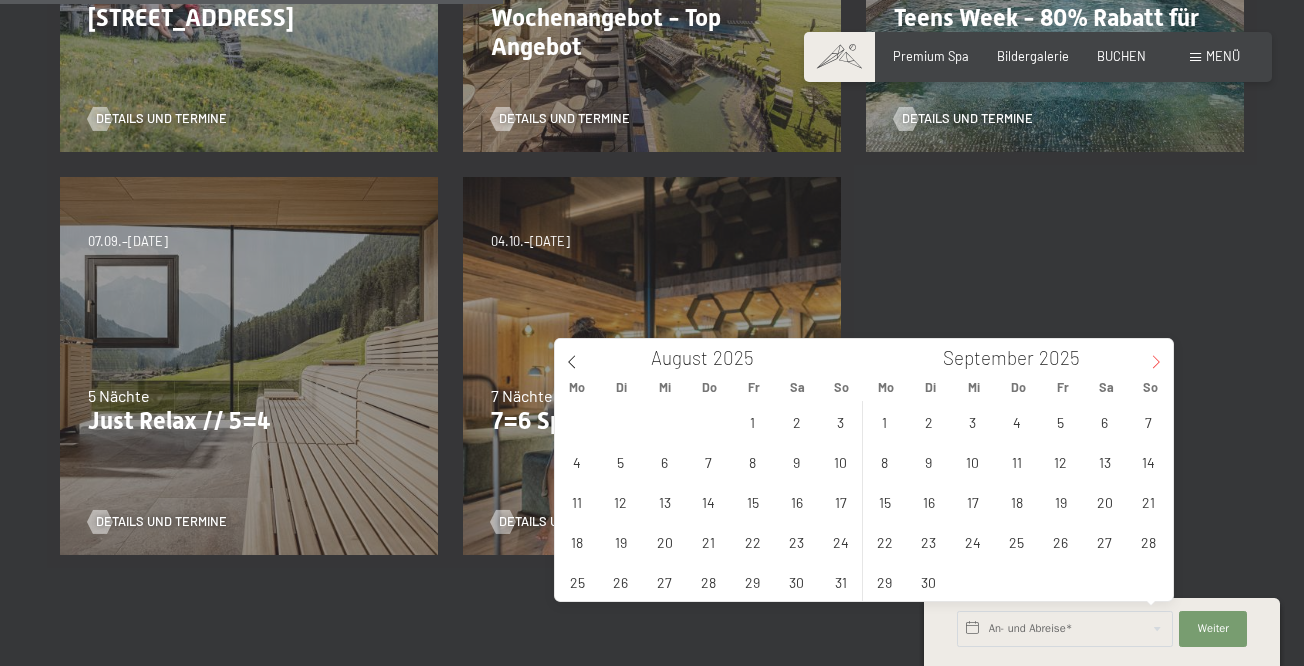 click 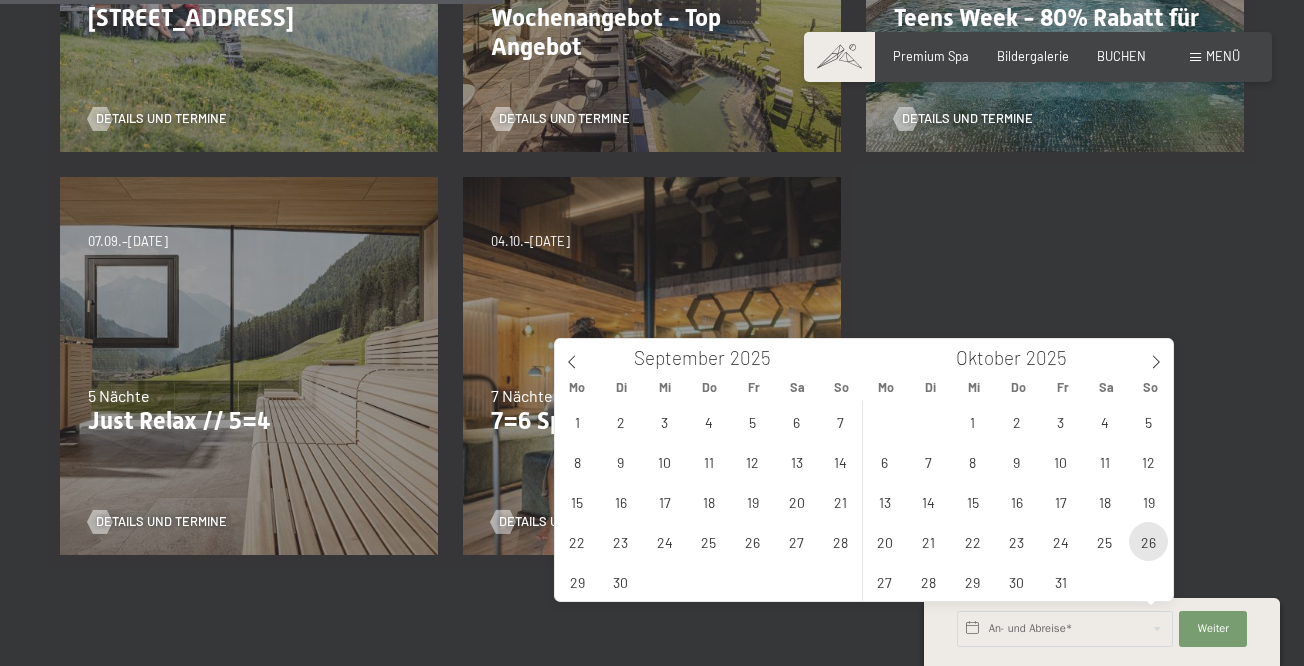 click on "26" at bounding box center [1148, 541] 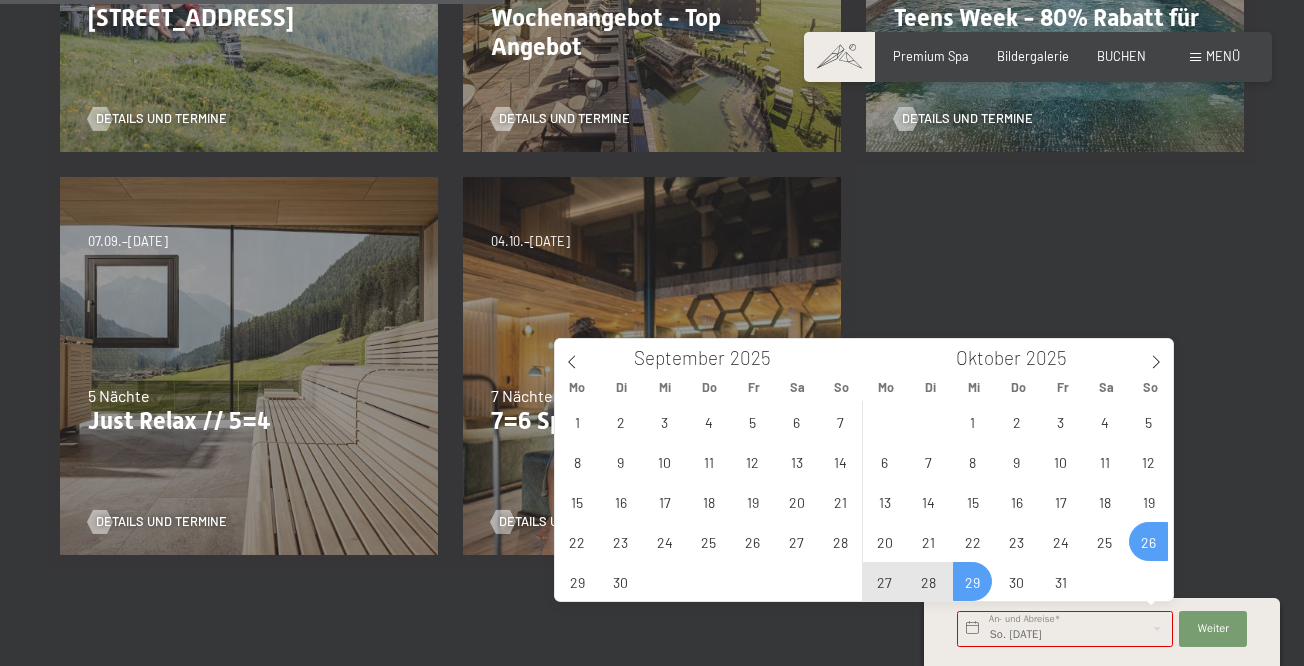 click on "29" at bounding box center (972, 581) 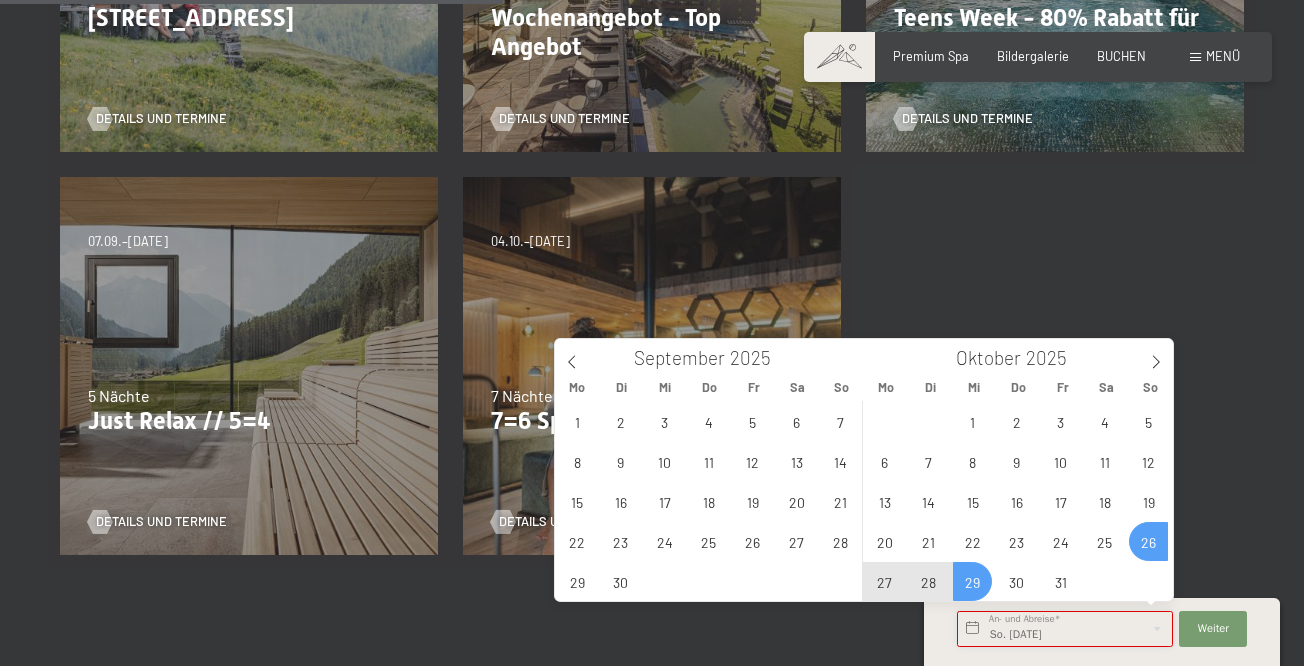 type on "So. [DATE] - Mi. [DATE]" 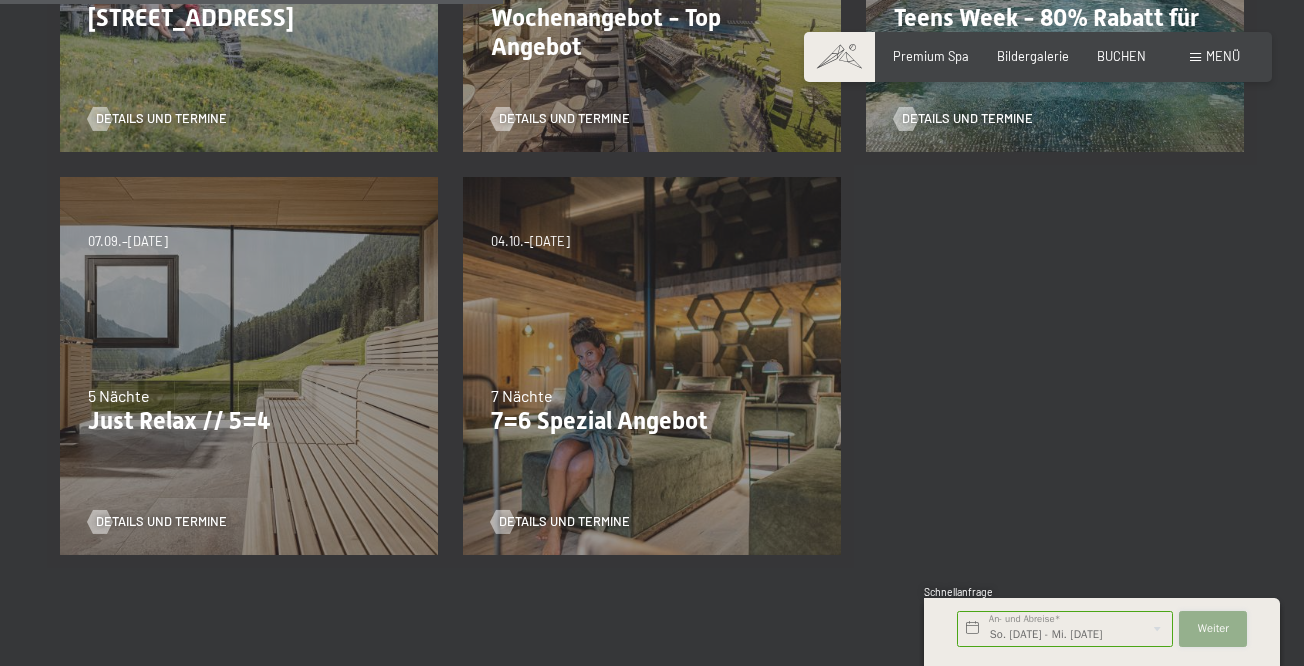 click on "Weiter" at bounding box center (1213, 629) 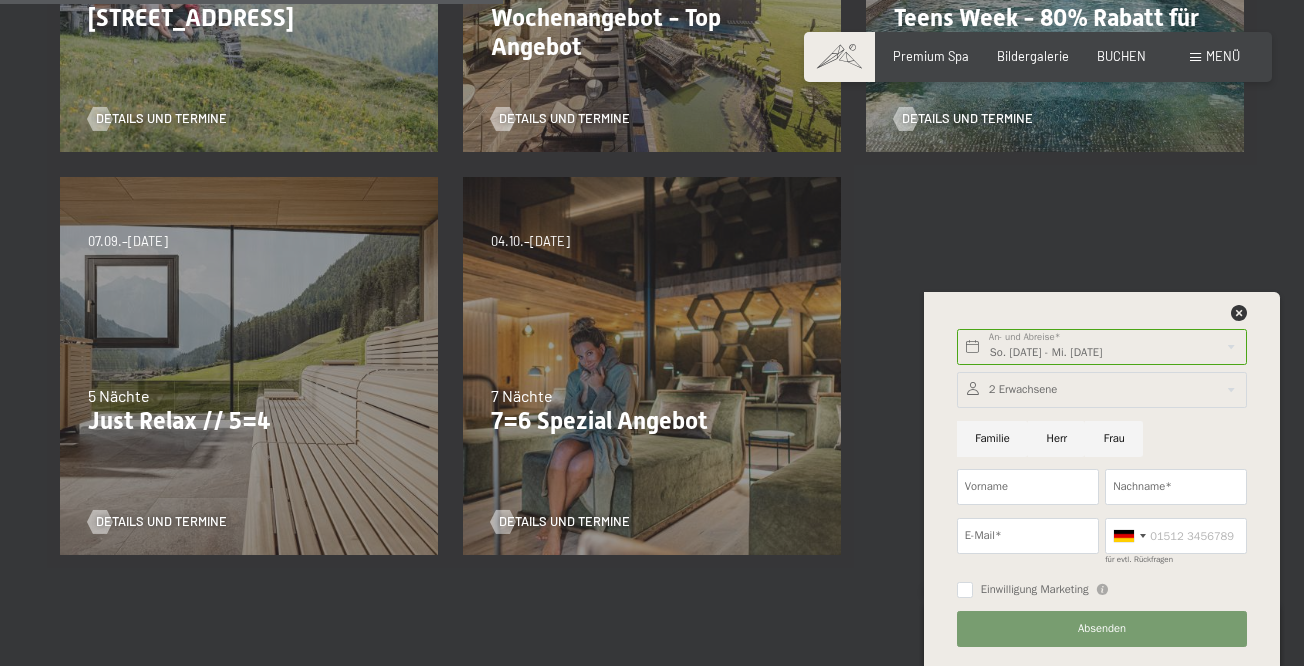 click at bounding box center (1102, 390) 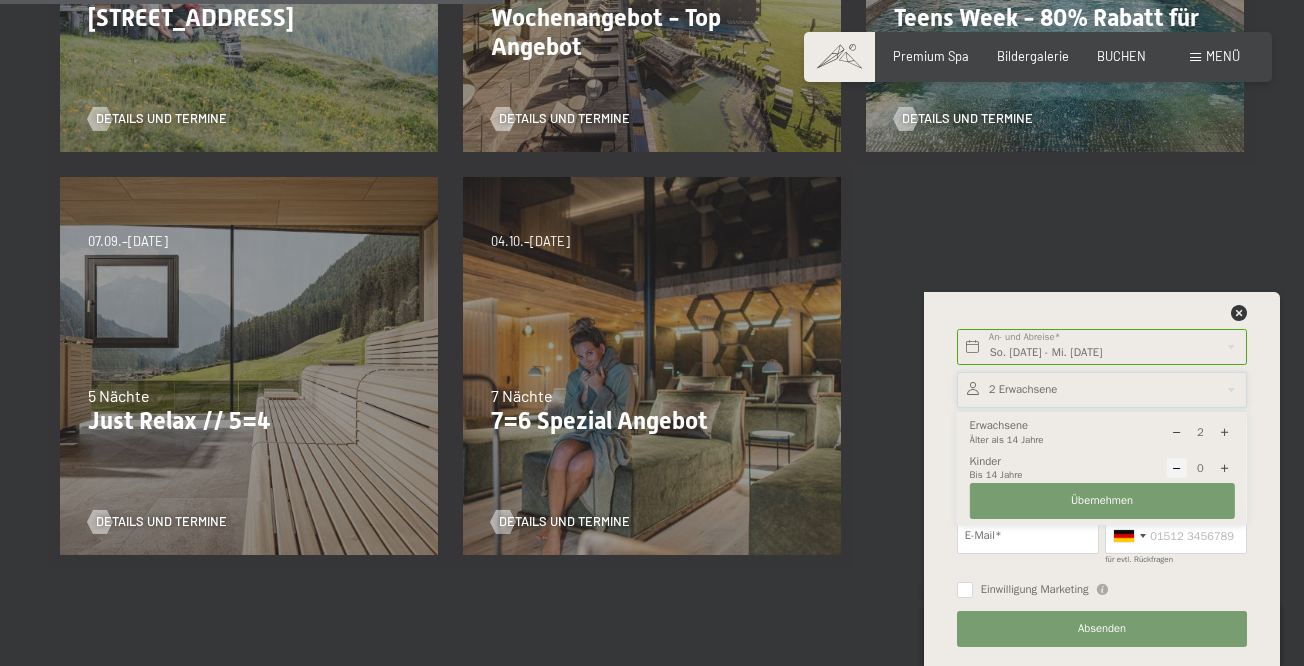 click at bounding box center (1224, 432) 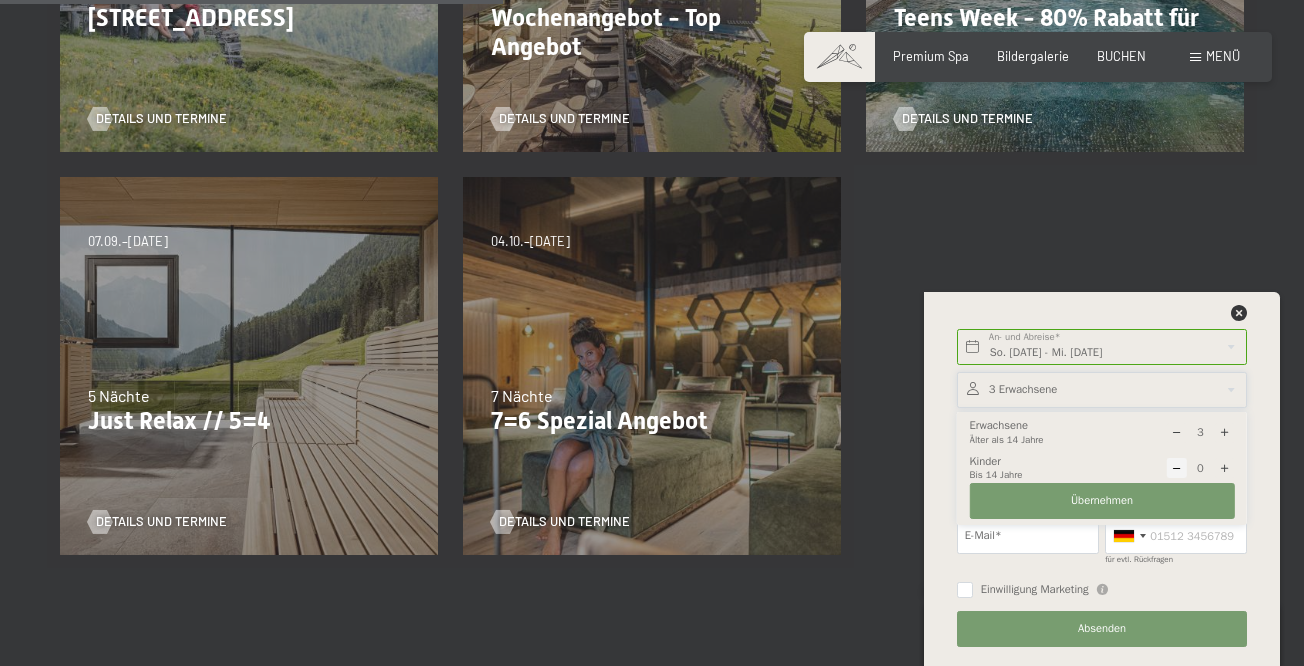 click at bounding box center [1224, 468] 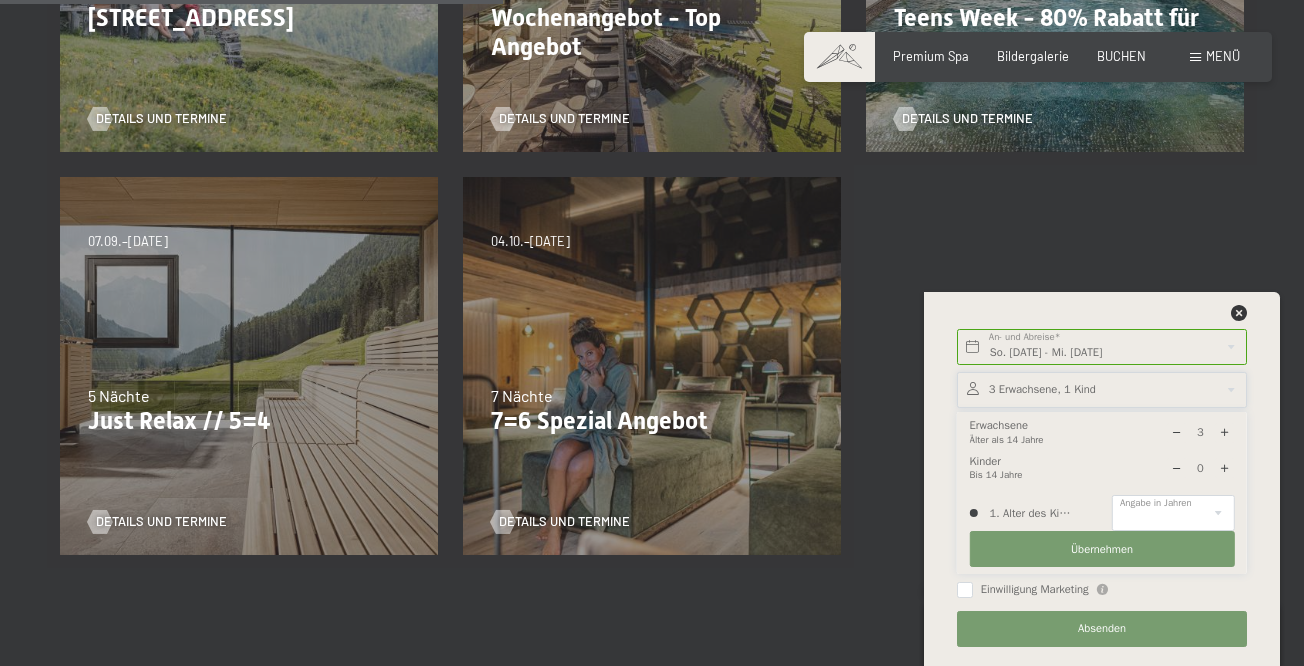type on "1" 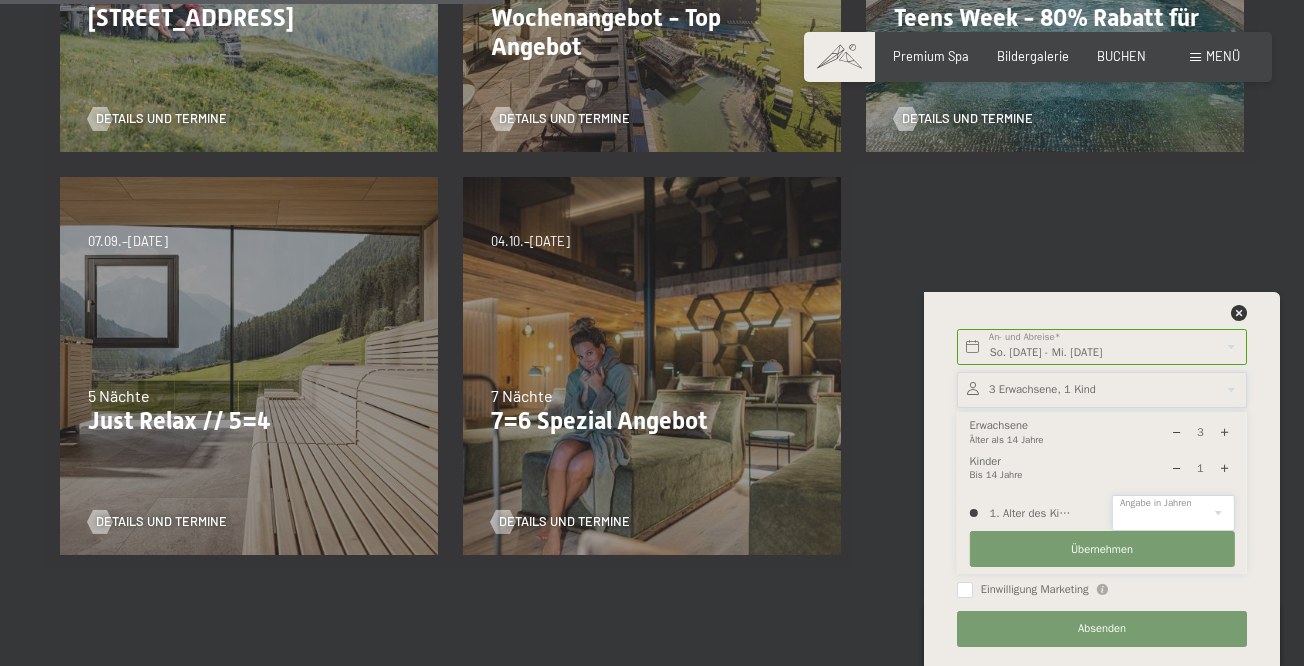 select on "12" 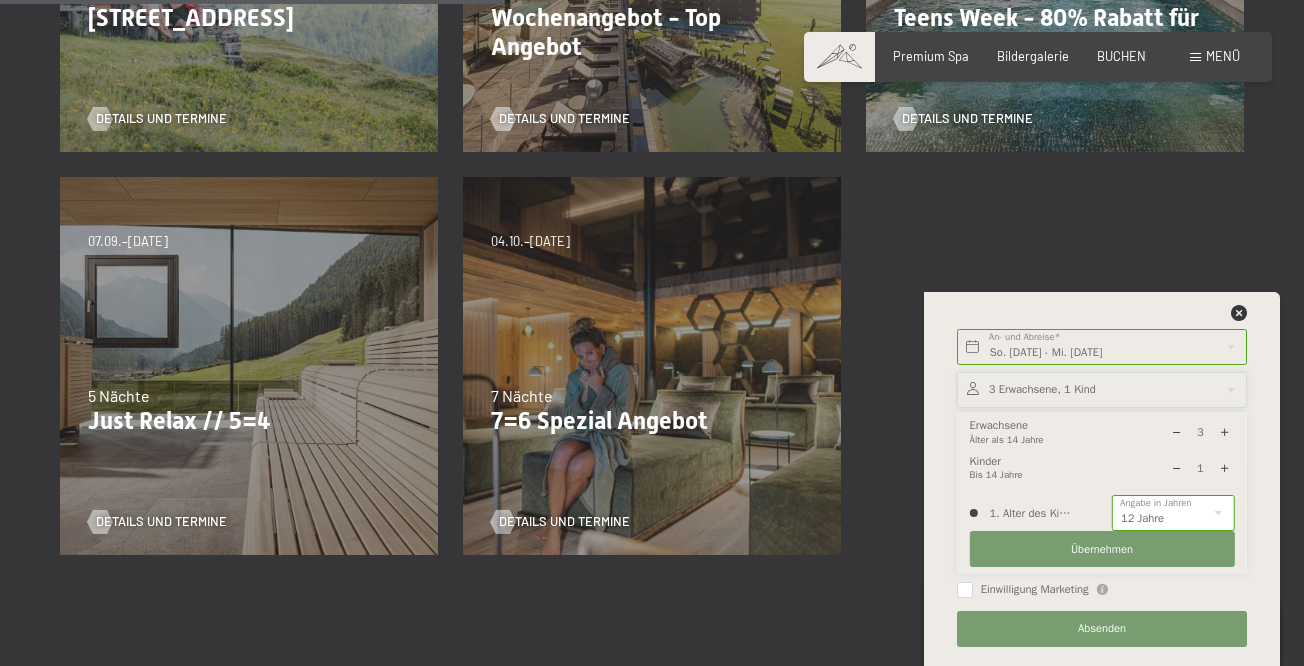 click on "Übernehmen" at bounding box center [1102, 549] 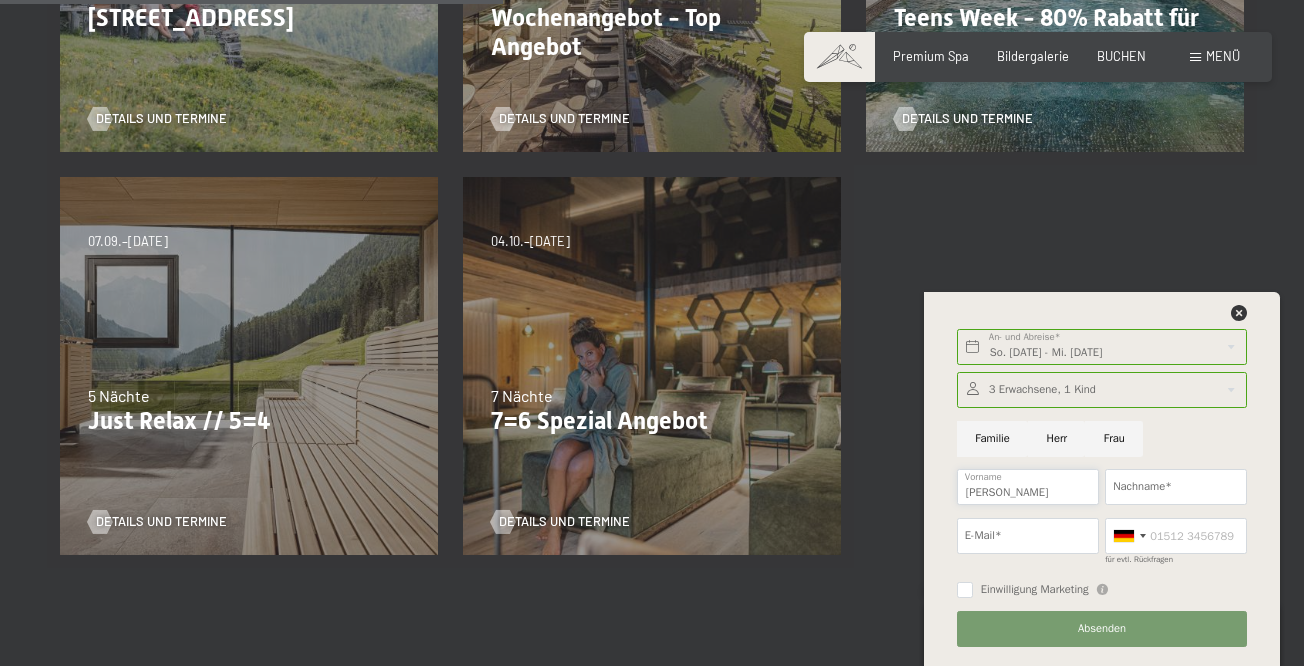 type on "[PERSON_NAME]" 